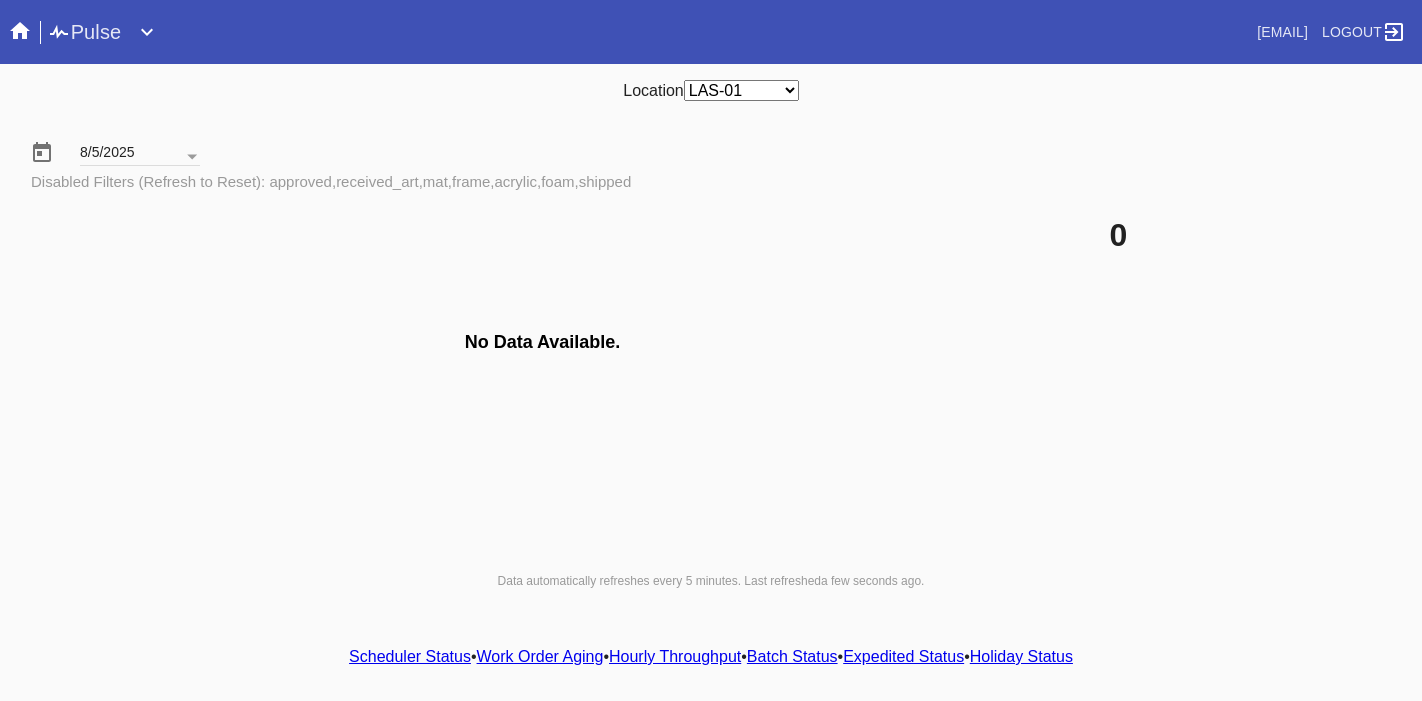 scroll, scrollTop: 0, scrollLeft: 0, axis: both 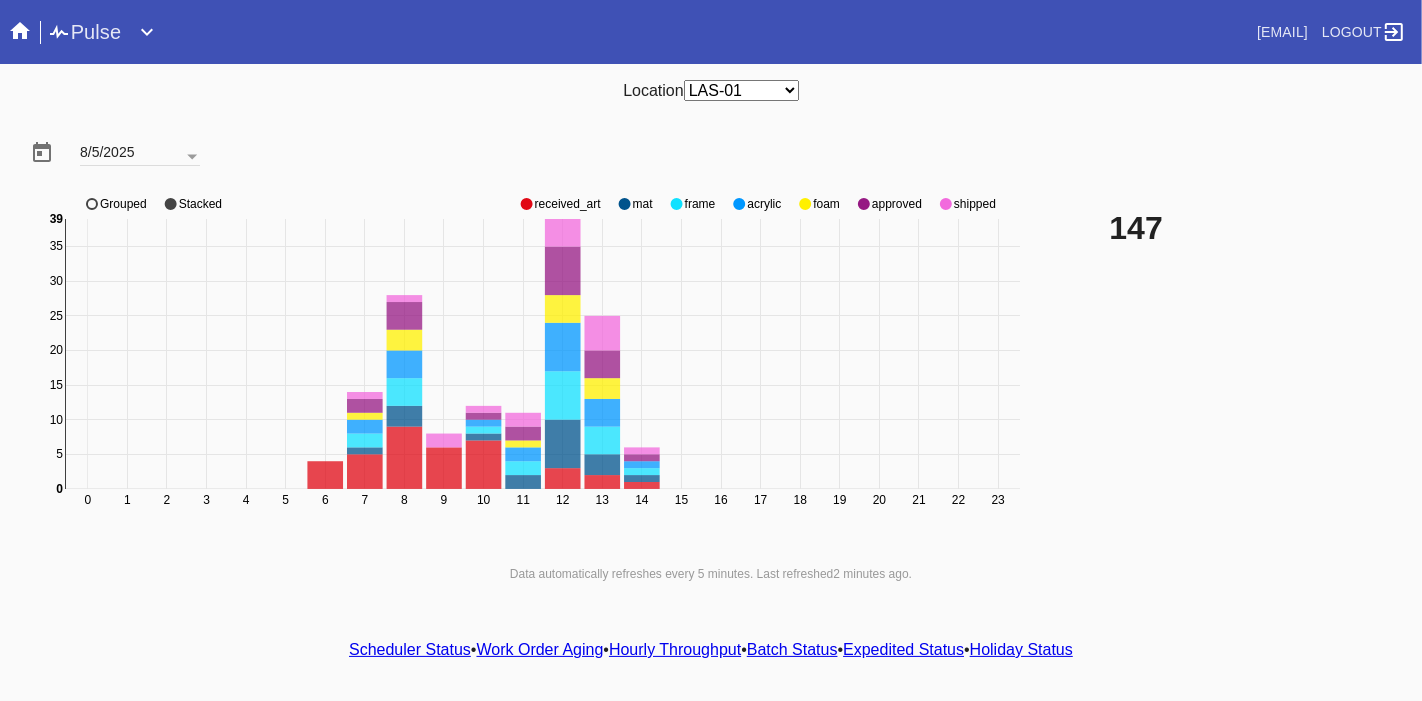 click on "approved" 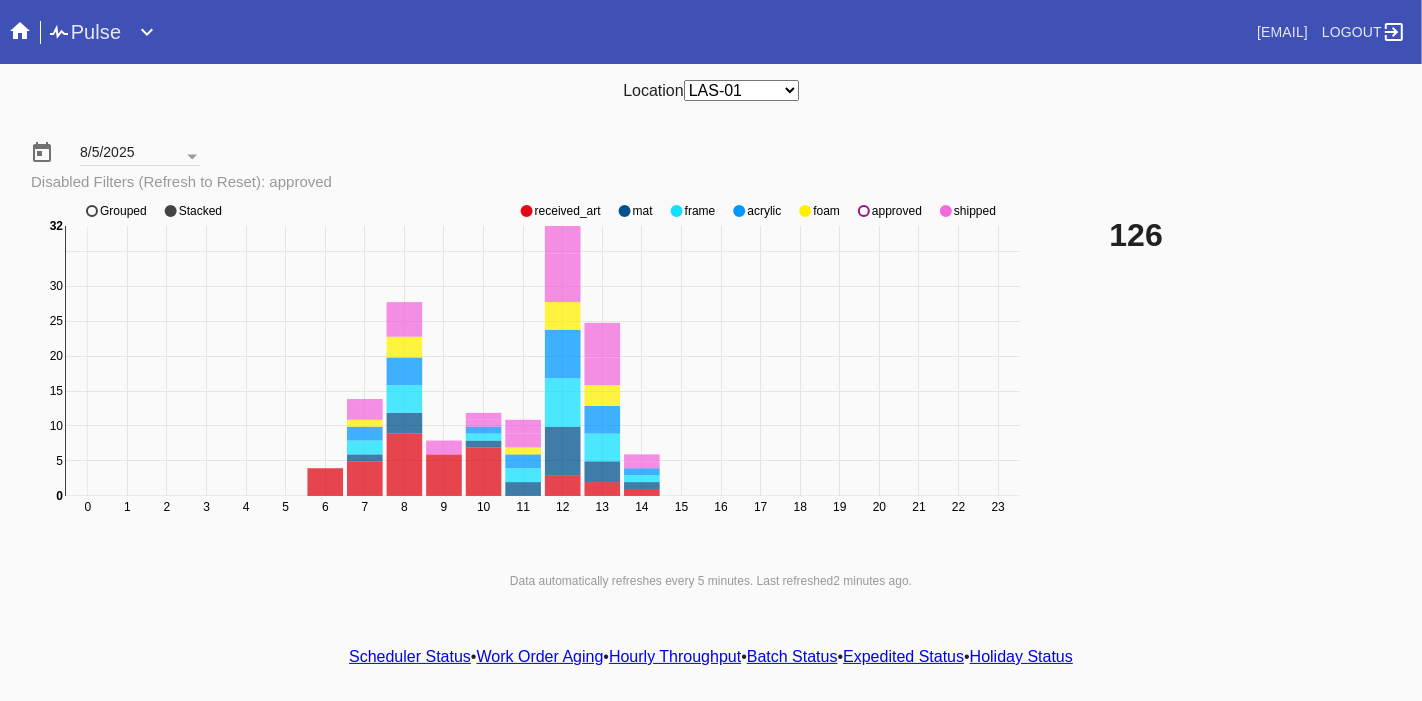 click on "approved" 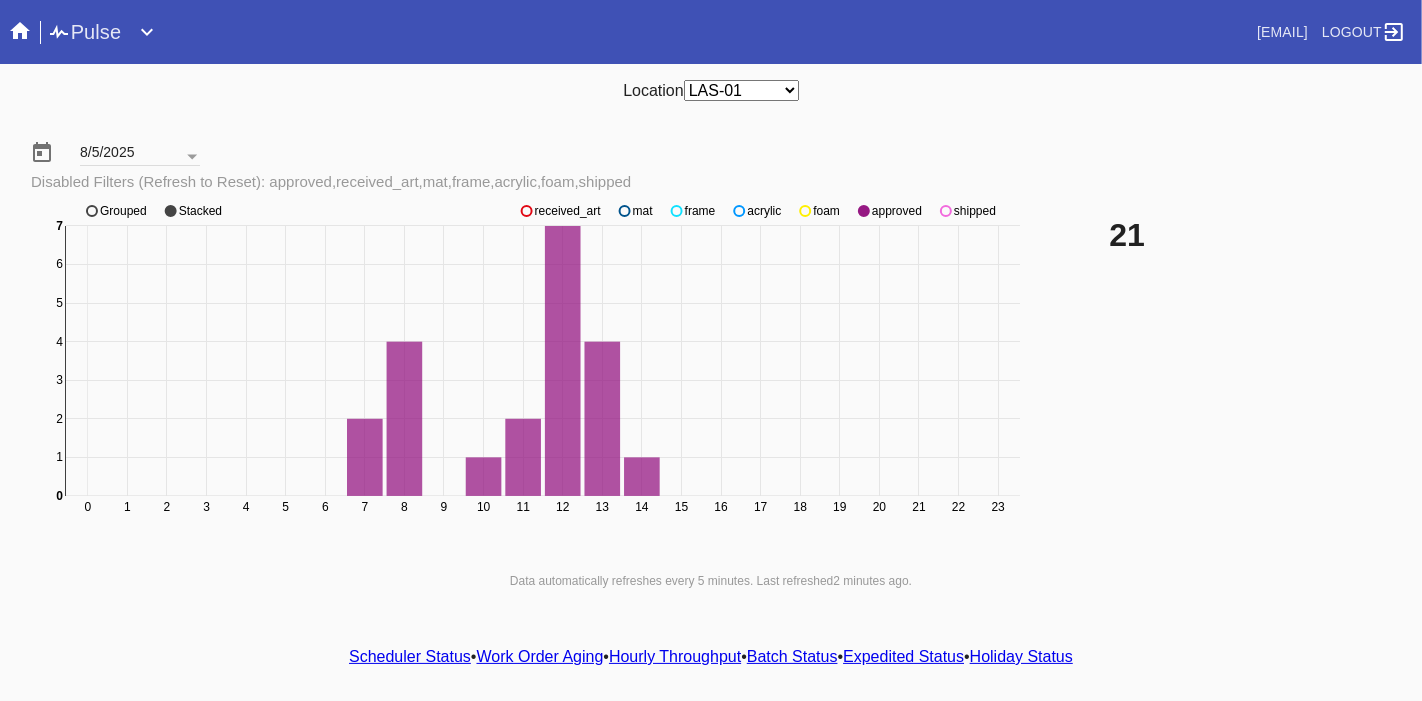 click on "shipped" 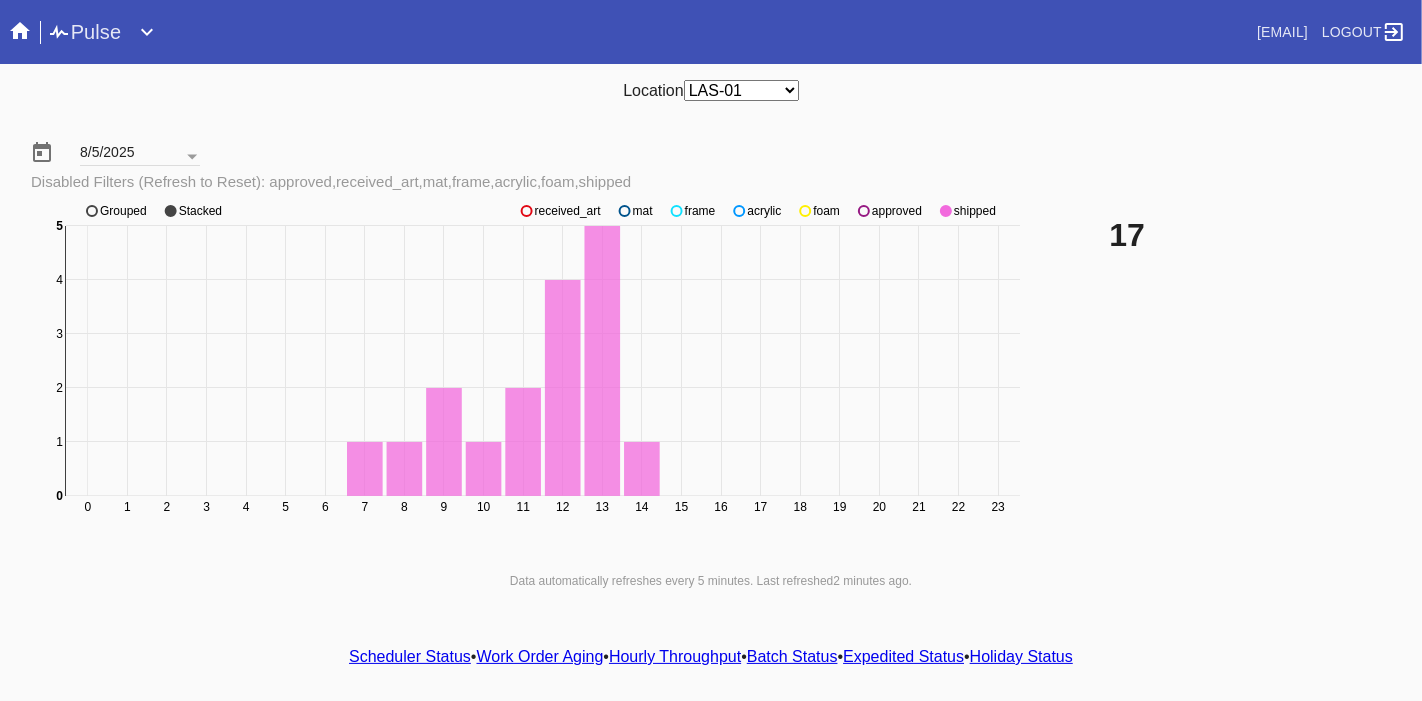 click on "approved" 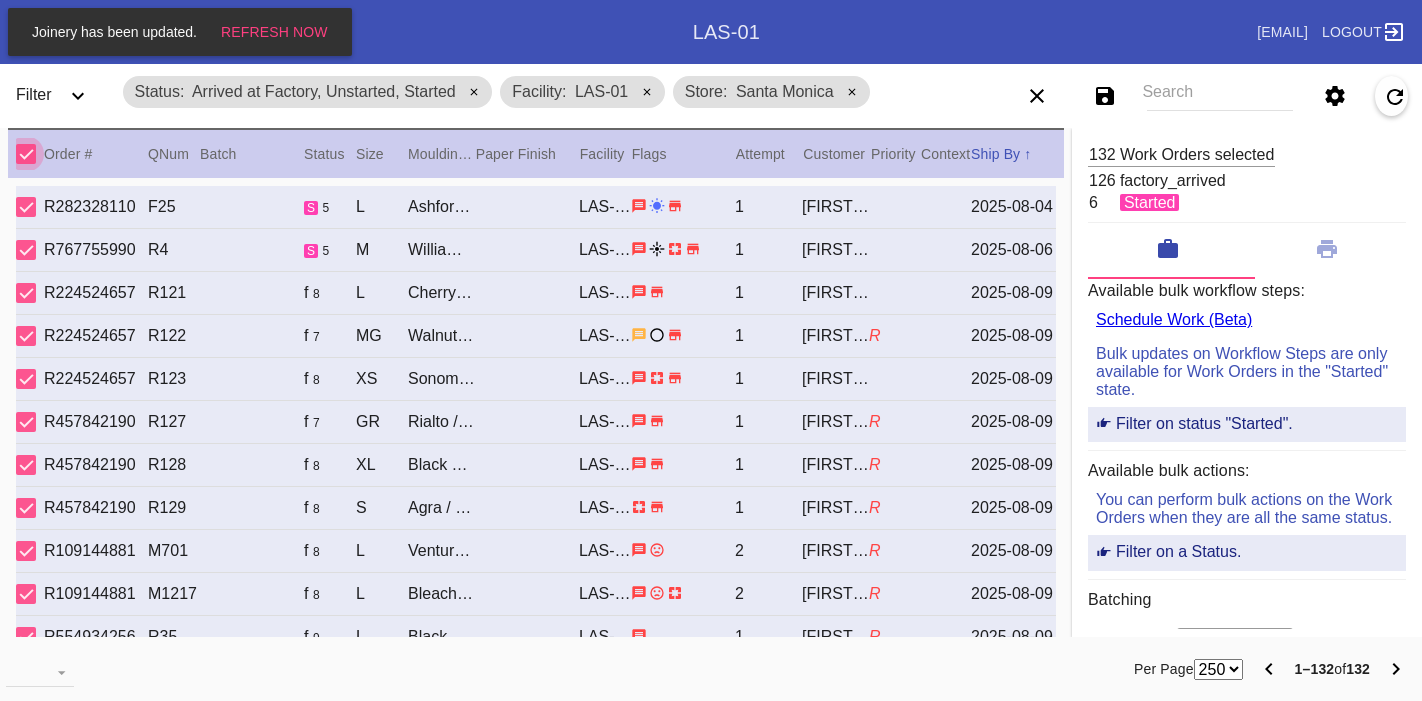 select on "number:250" 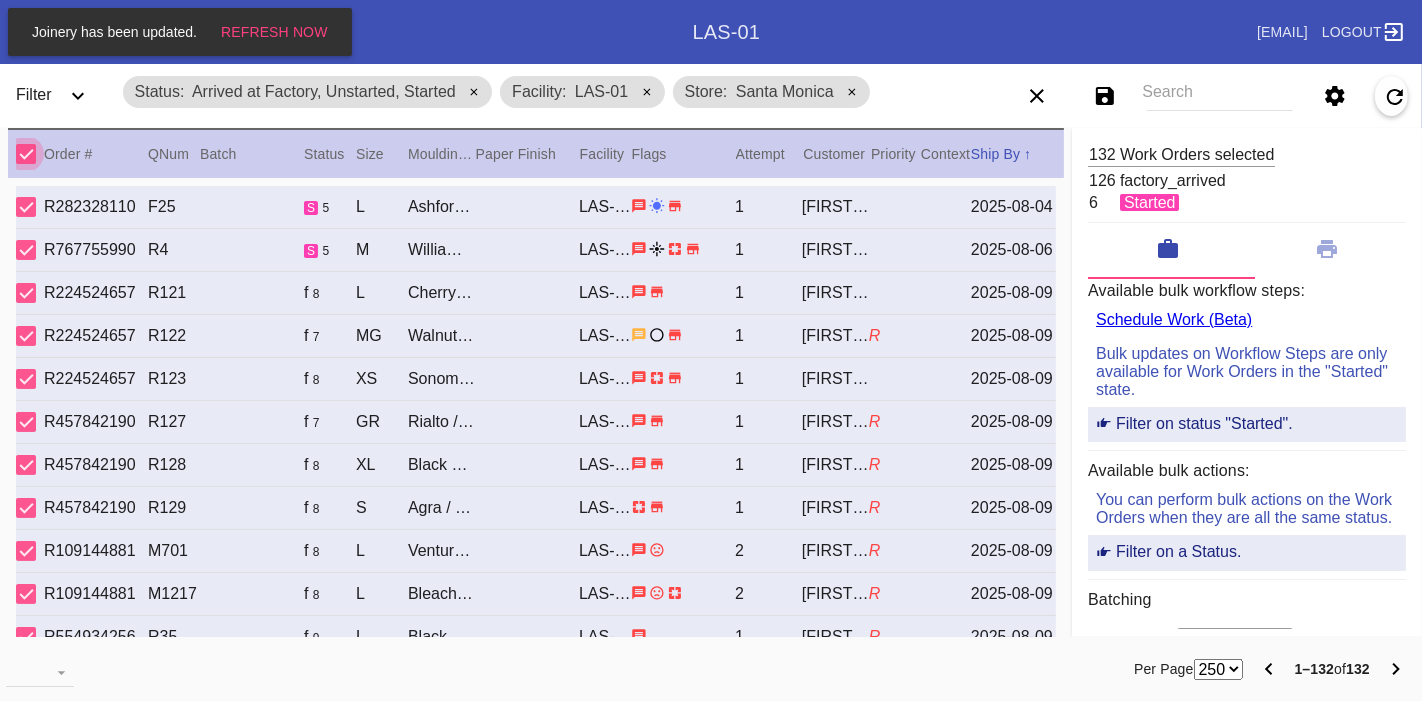 scroll, scrollTop: 2526, scrollLeft: 0, axis: vertical 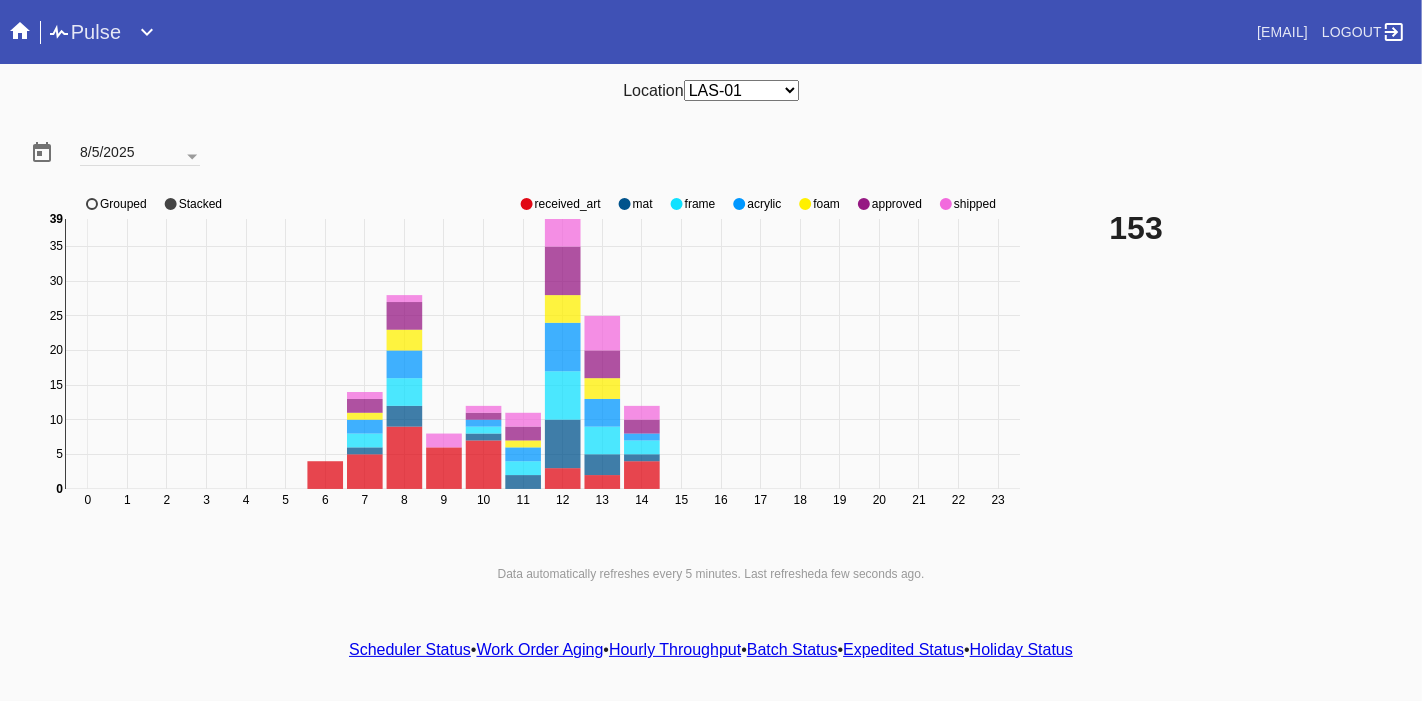 click on "shipped" 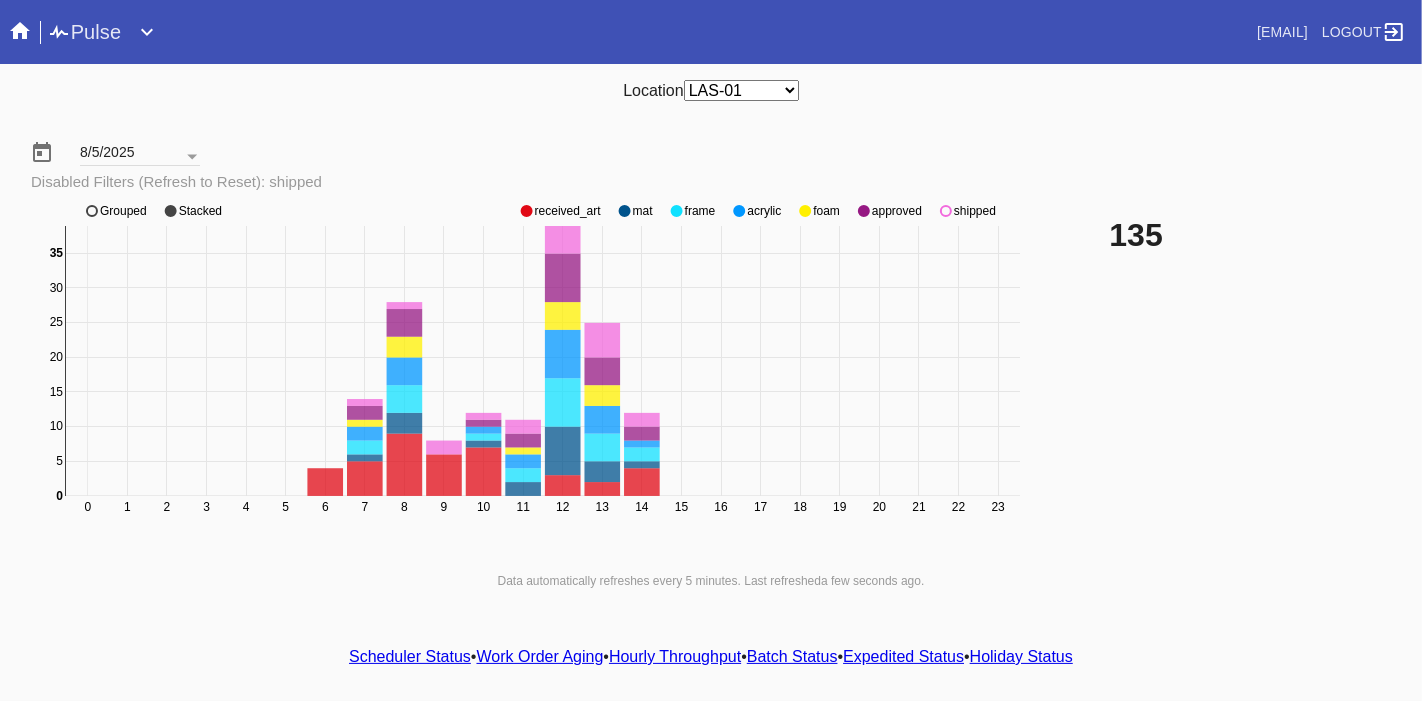 click on "shipped" 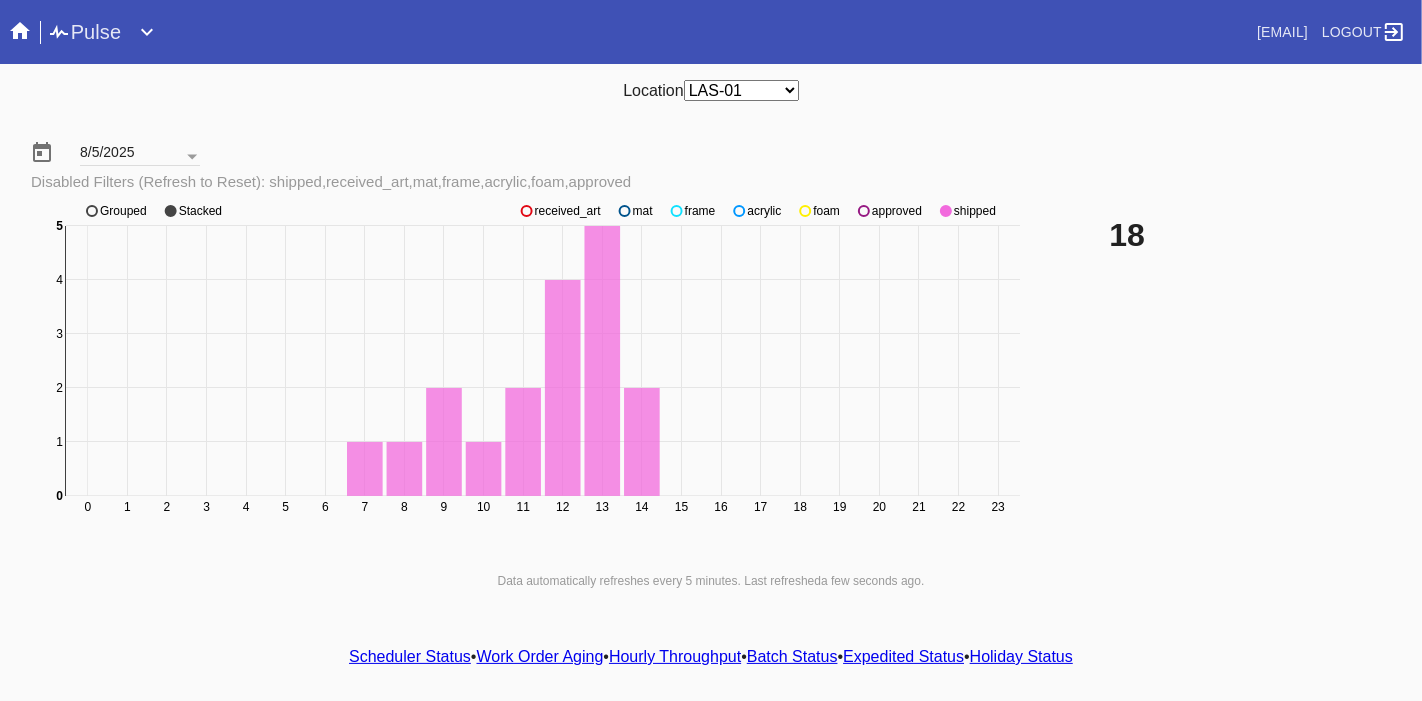 click on "approved" 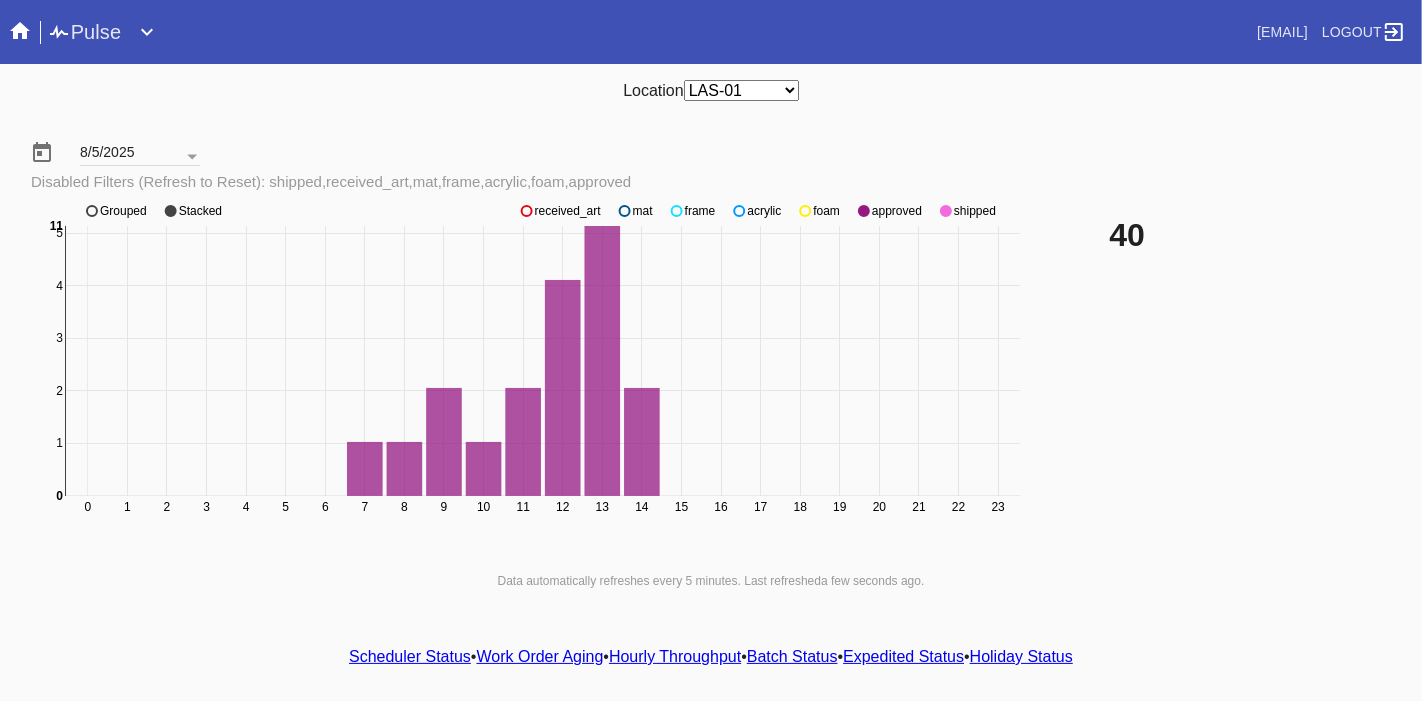 click on "approved" 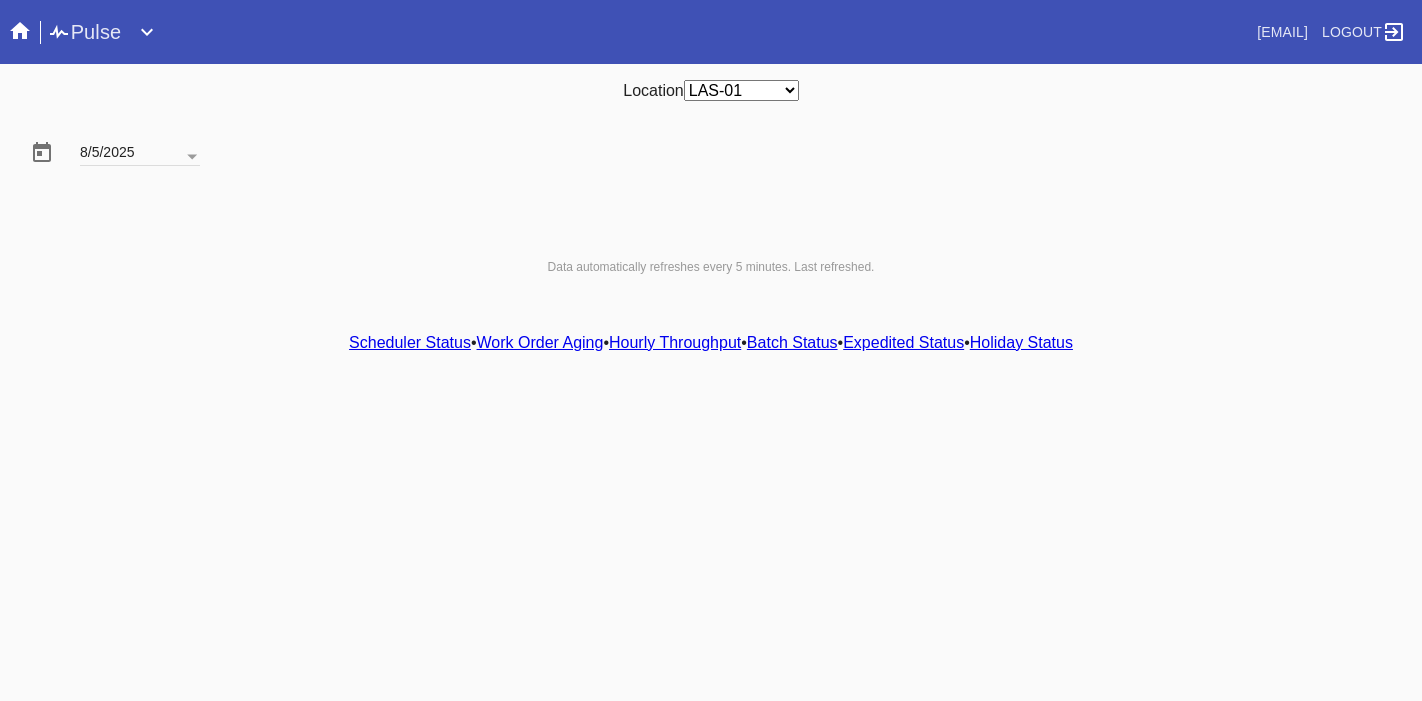 scroll, scrollTop: 0, scrollLeft: 0, axis: both 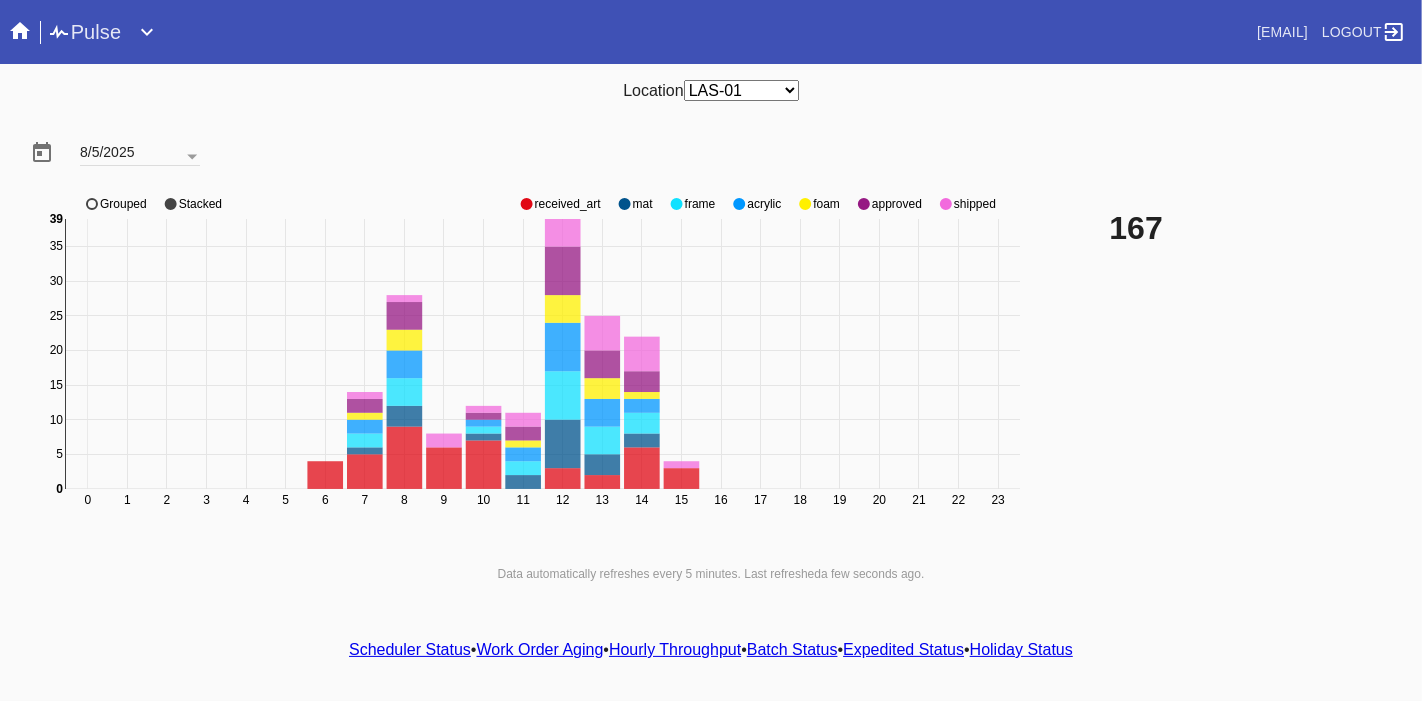click on "approved" 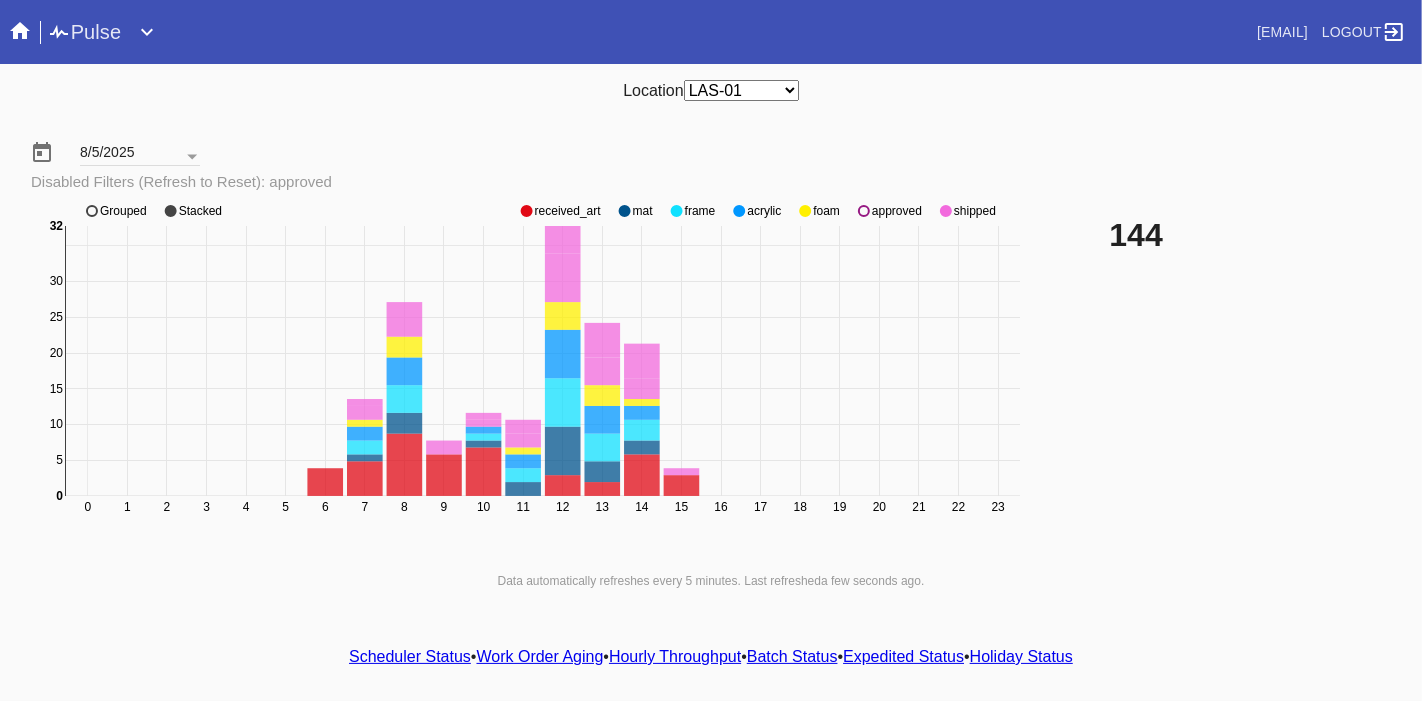 click on "0 1 2 3 4 5 6 7 8 9 10 11 12 13 14 15 16 17 18 19 20 21 22 23 0 5 10 15 20 25 30 35 0 32 received_art mat frame acrylic foam approved shipped Grouped Stacked" 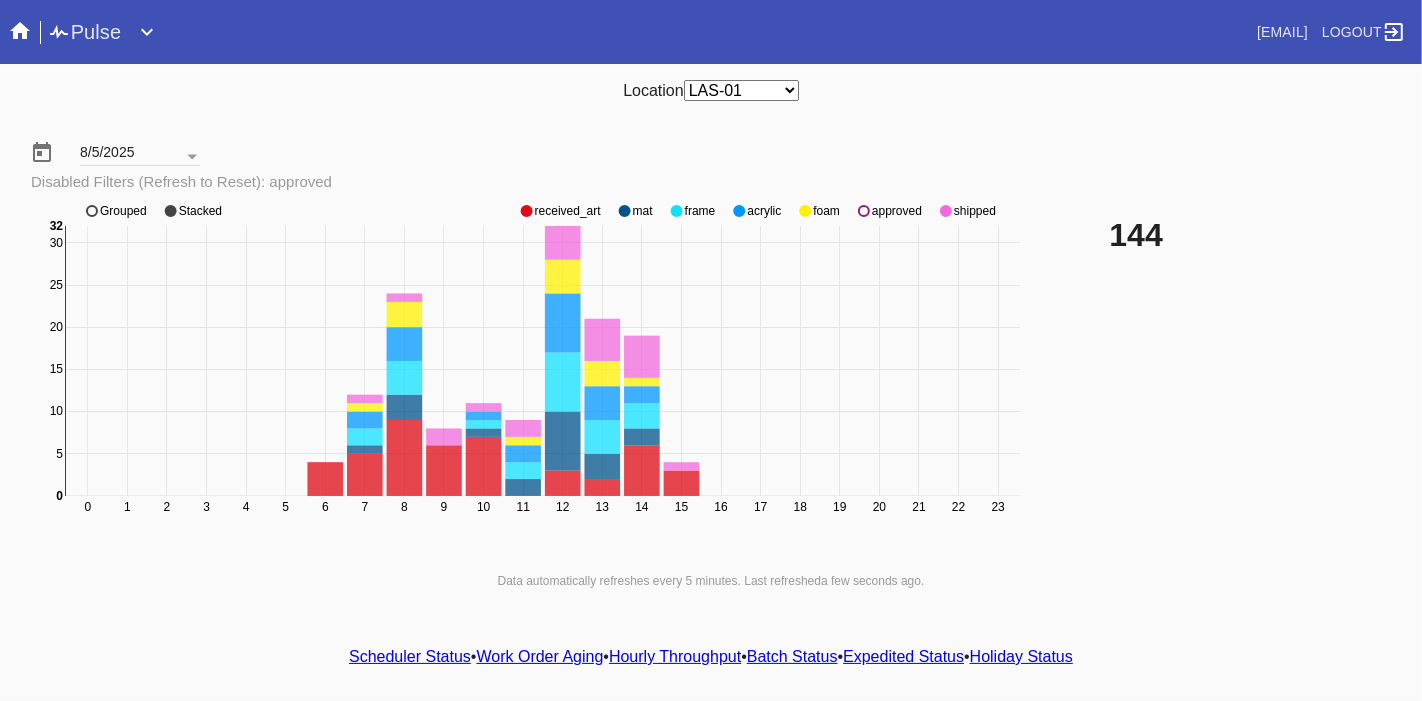 click on "approved" 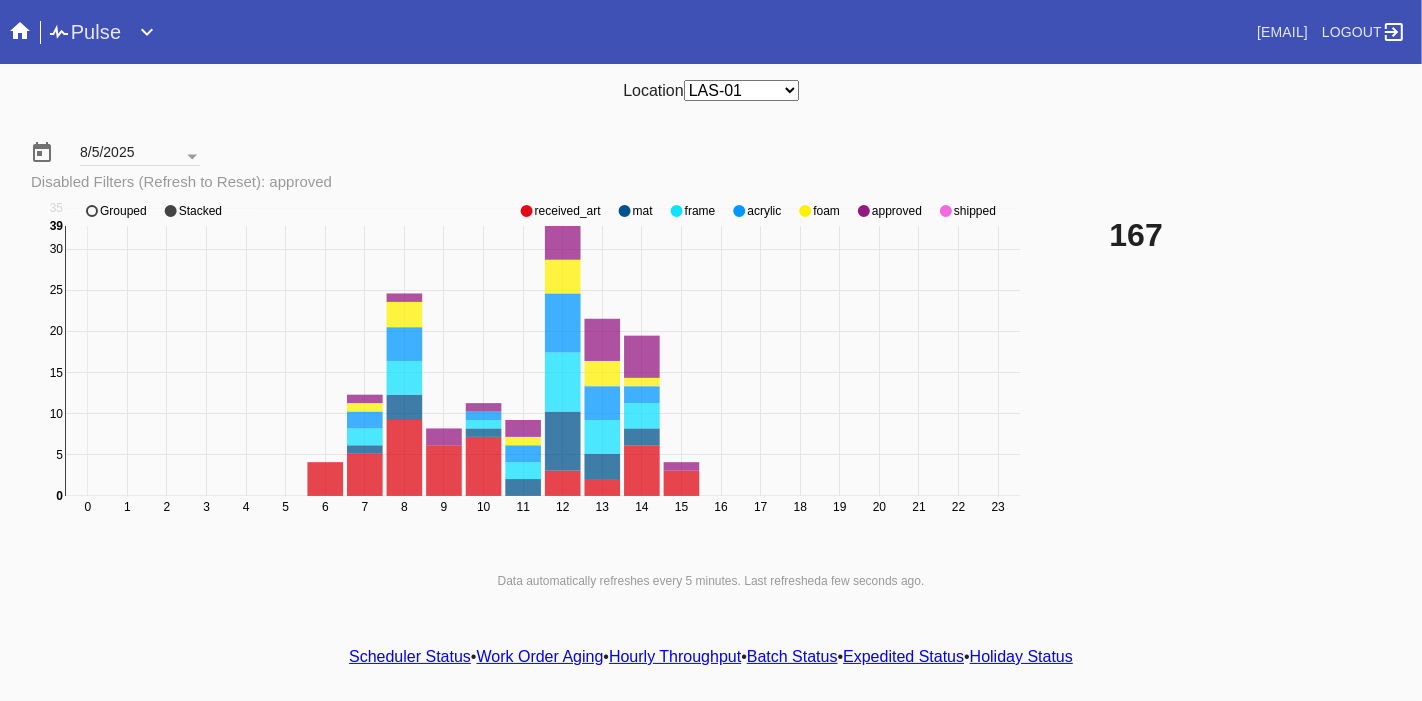 click on "approved" 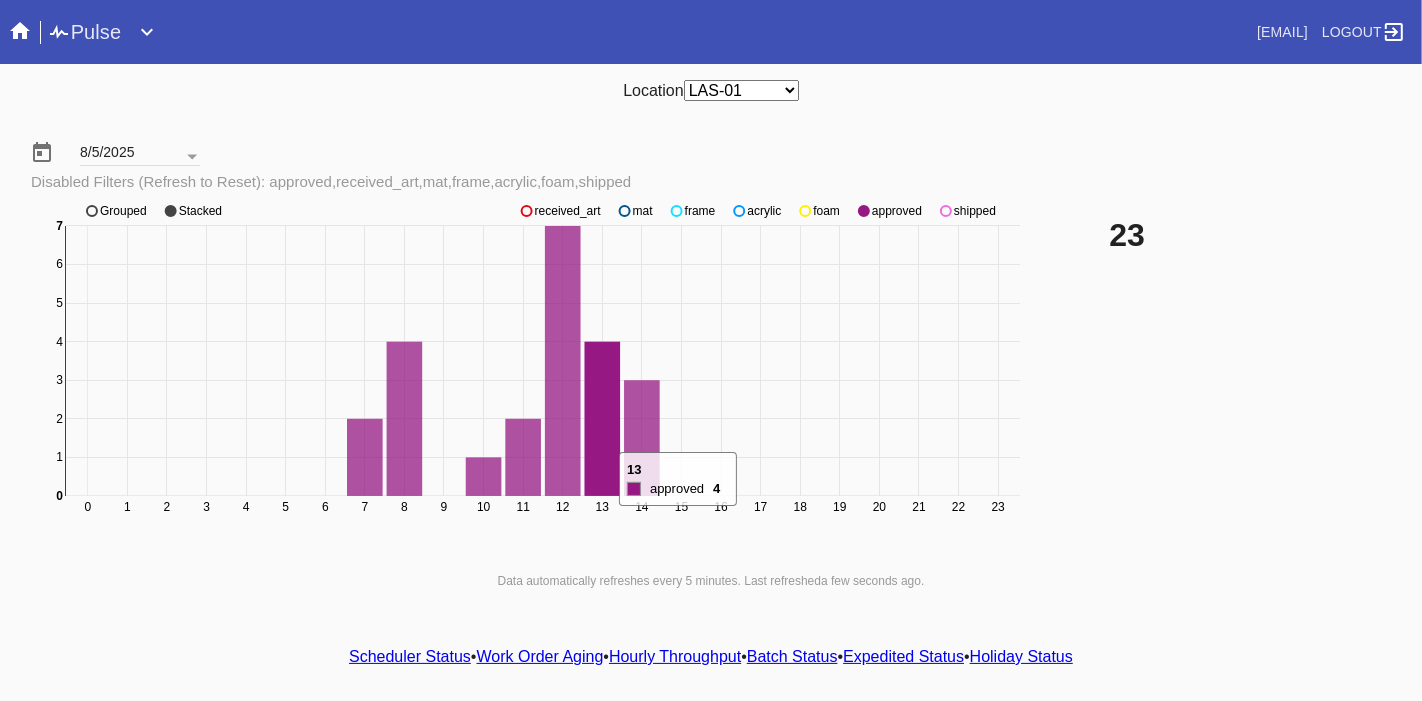 click 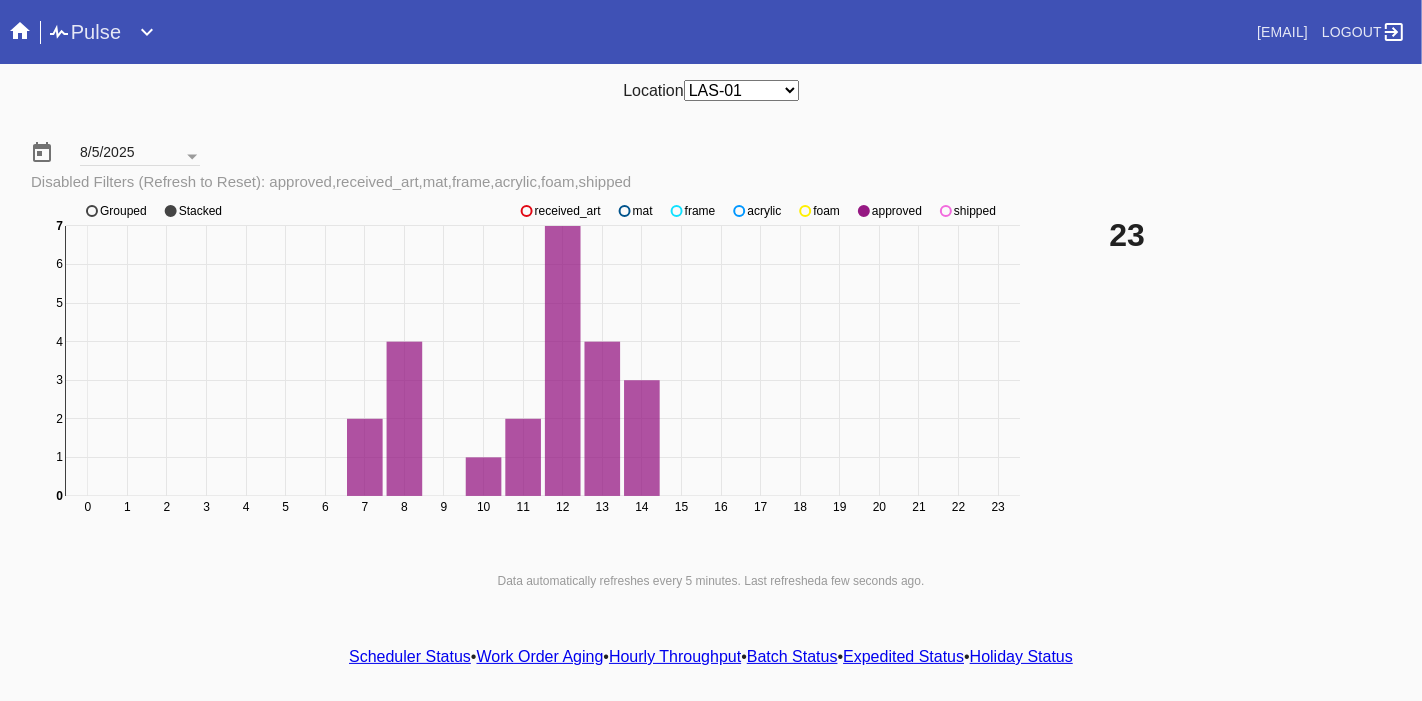 click on "shipped" 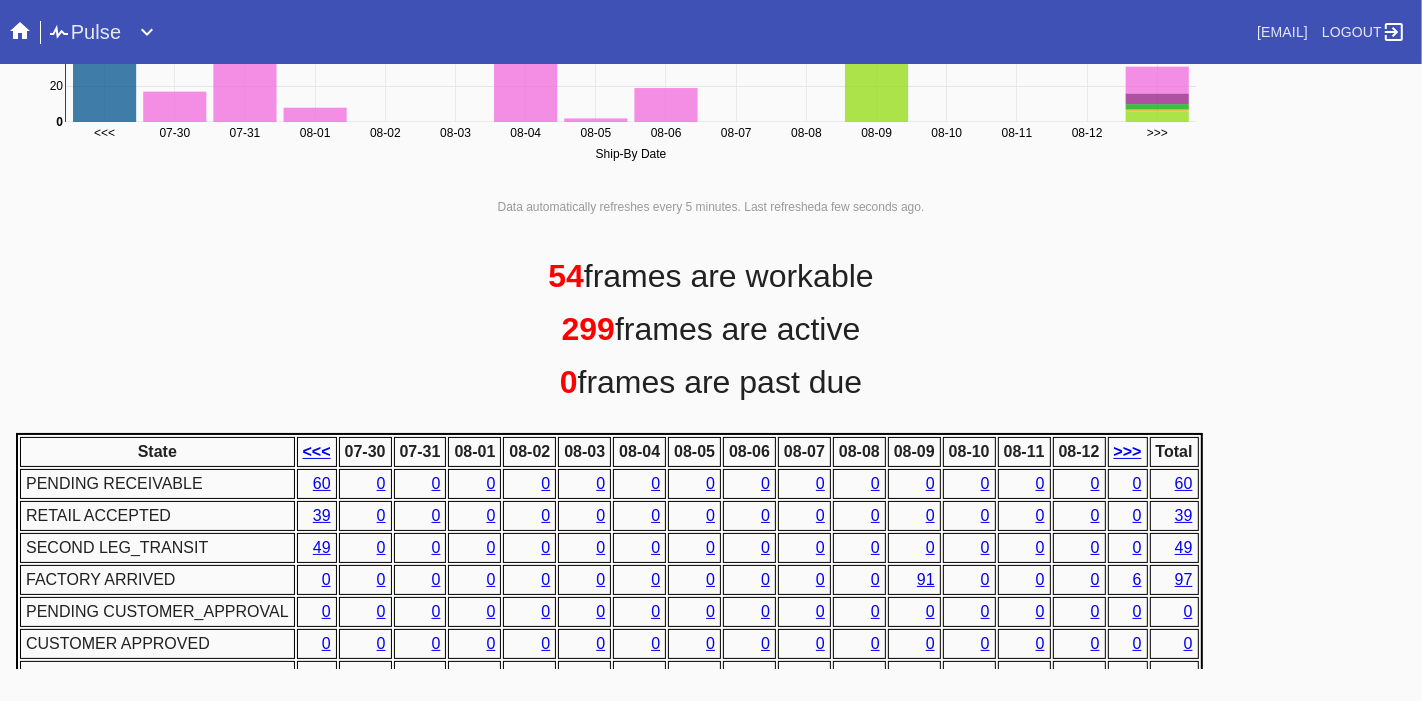 scroll, scrollTop: 950, scrollLeft: 0, axis: vertical 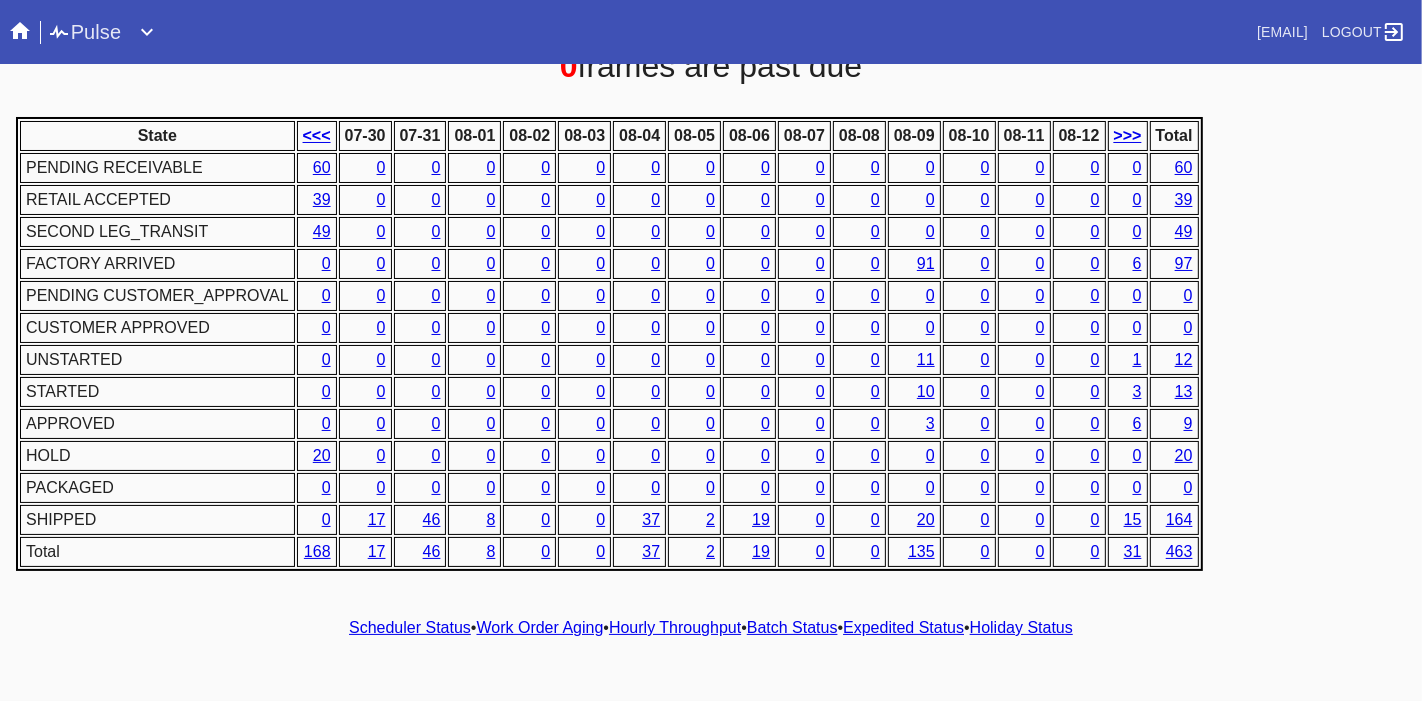 click on "Scheduler Status  •  Work Order Aging  •  Hourly Throughput  •  Batch Status  •  Expedited Status  •  Holiday Status" at bounding box center [711, 628] 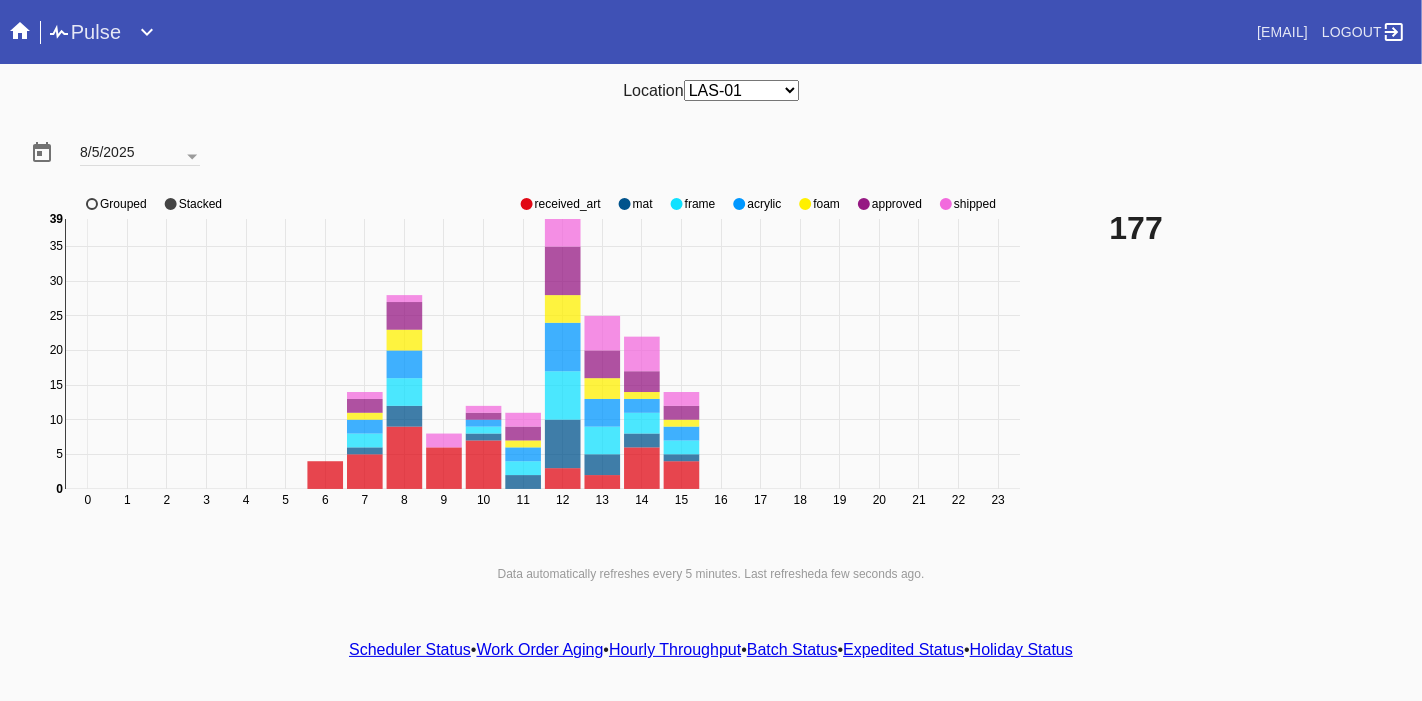 click on "shipped" 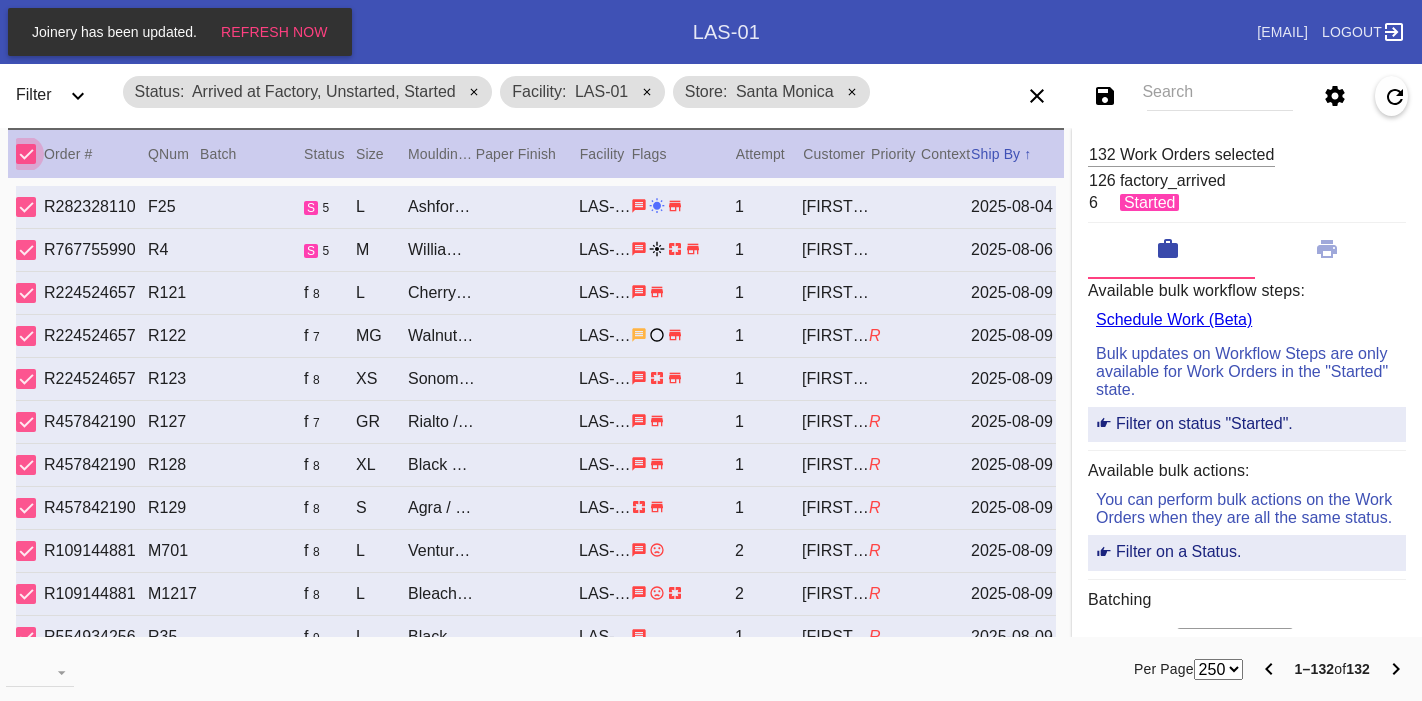 select on "number:250" 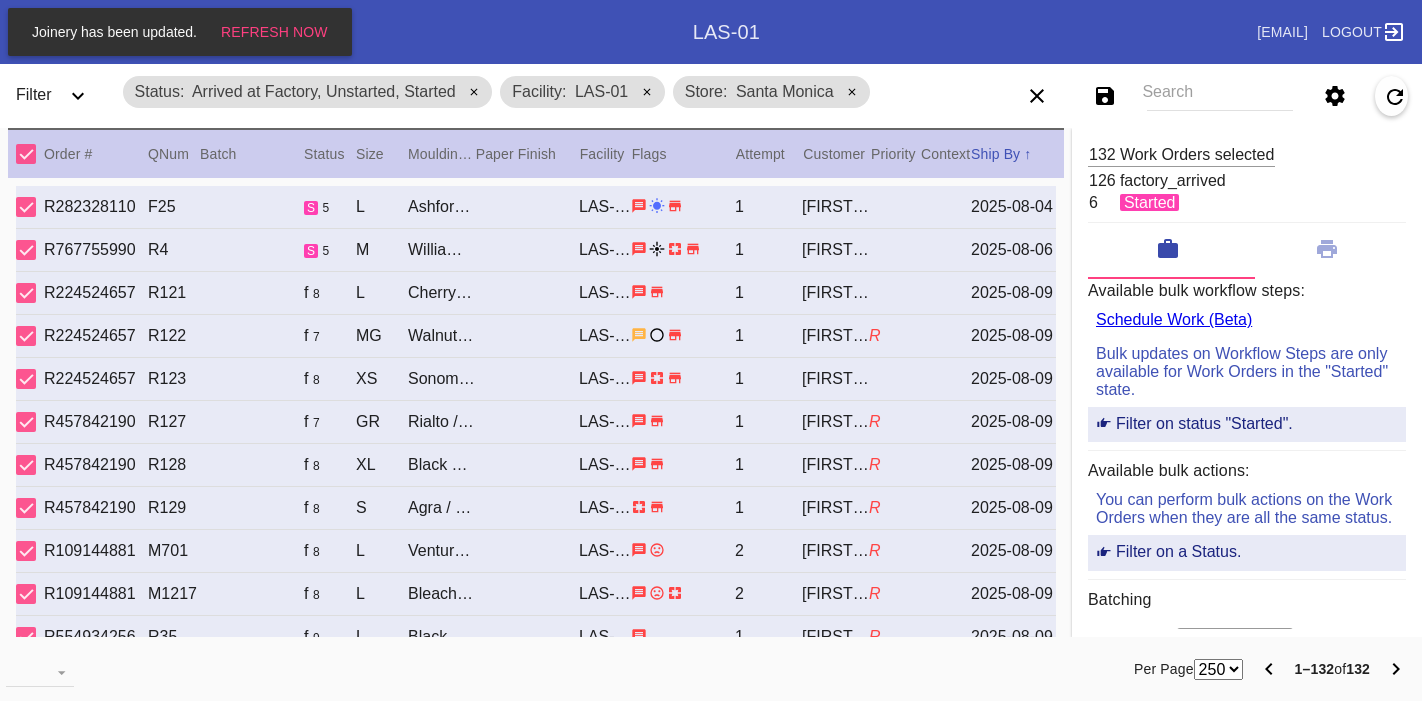 scroll, scrollTop: 0, scrollLeft: 0, axis: both 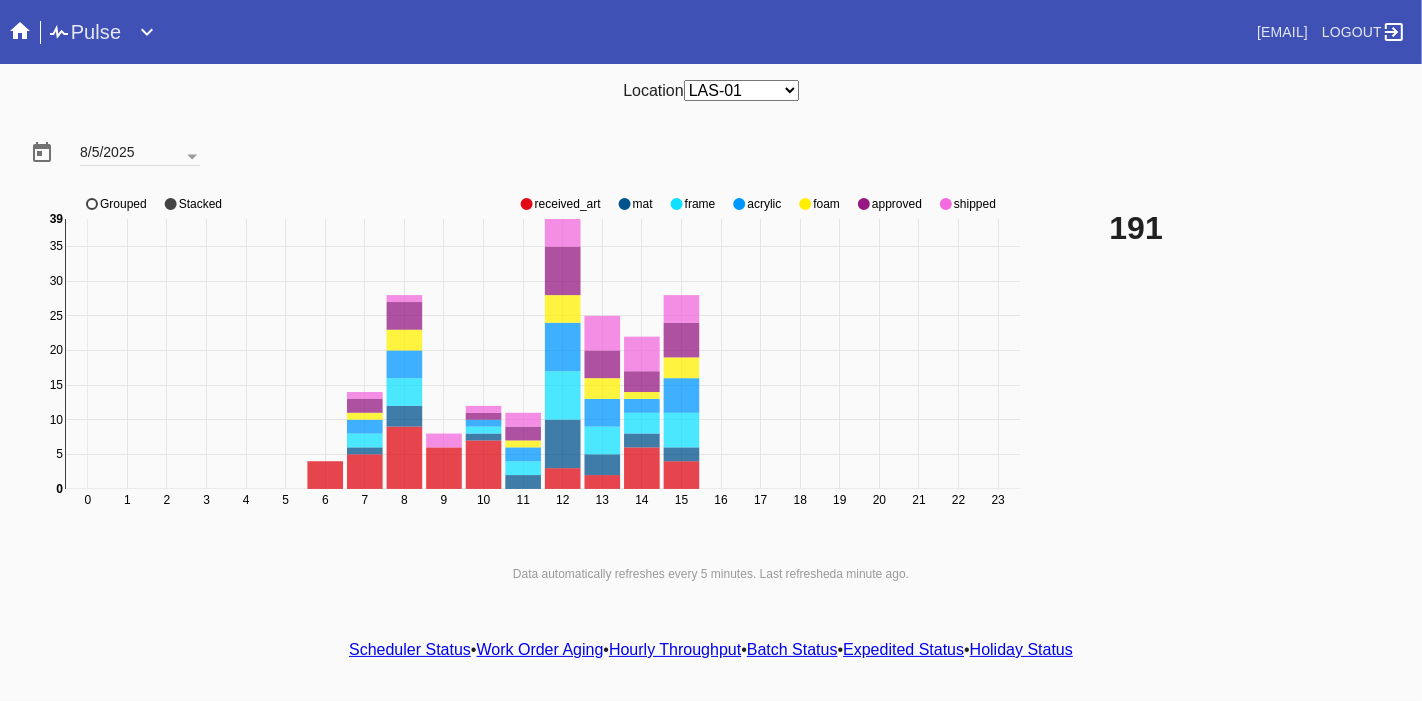 click on "approved" 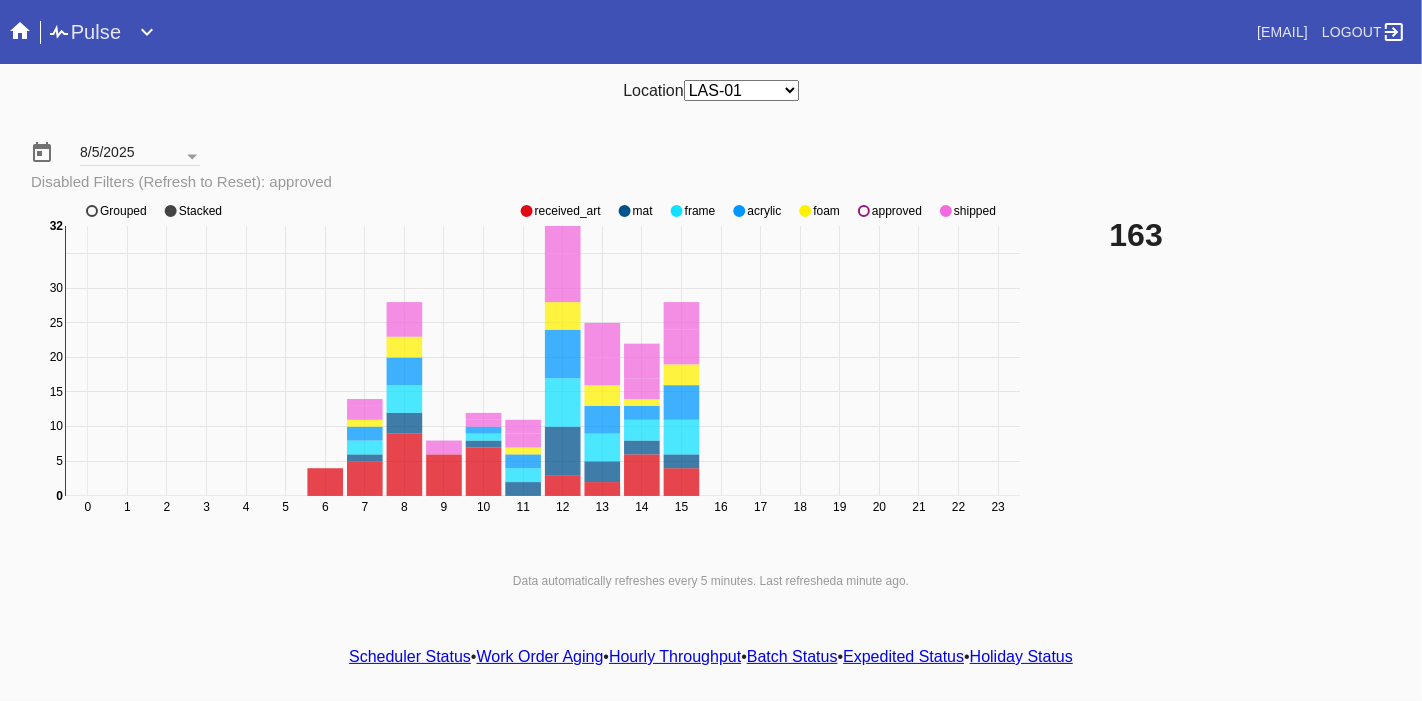 click on "approved" 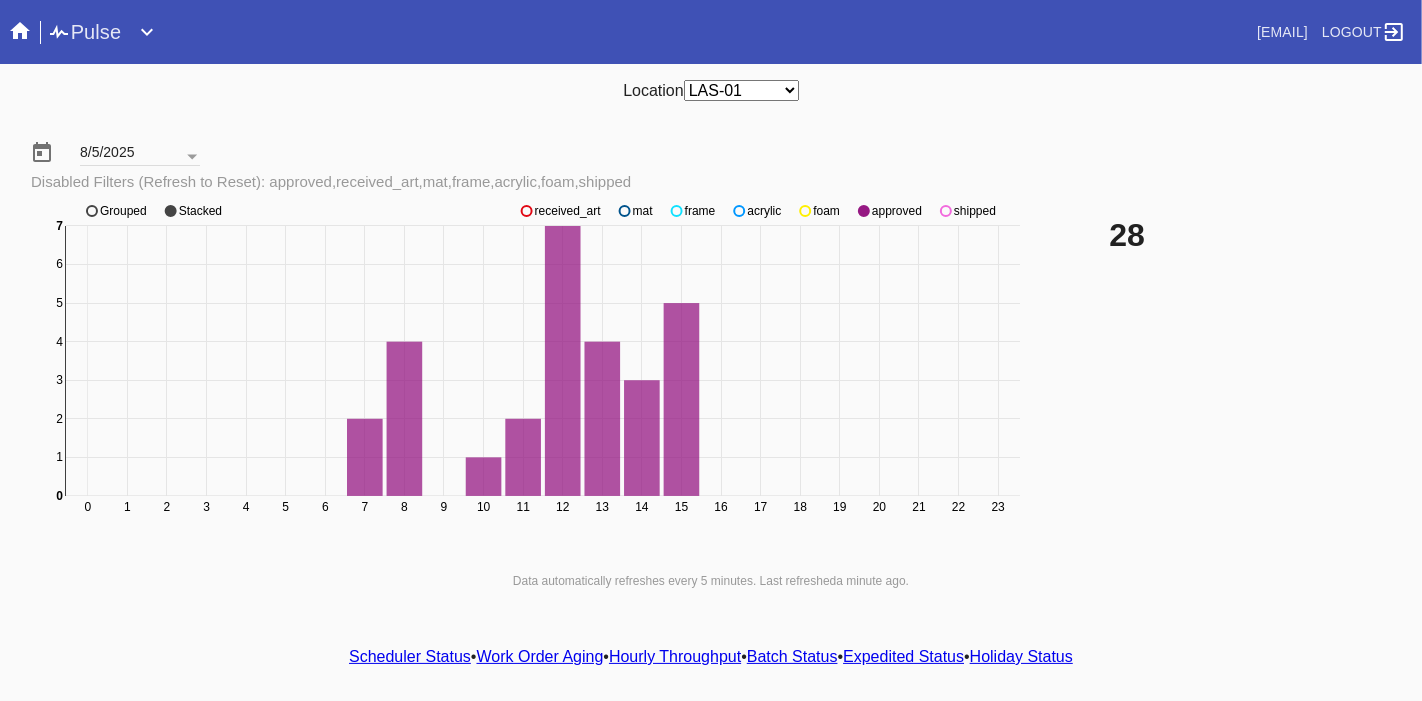 click on "shipped" 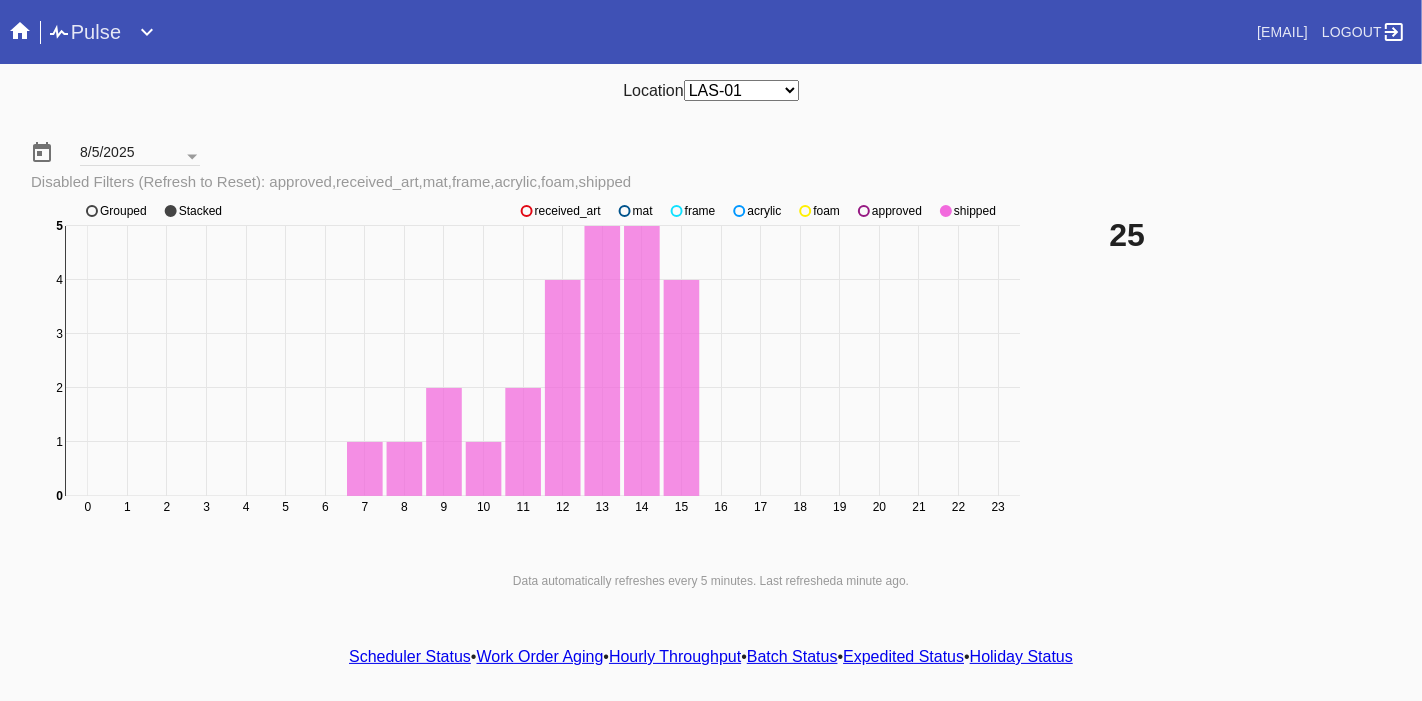 click on "approved" 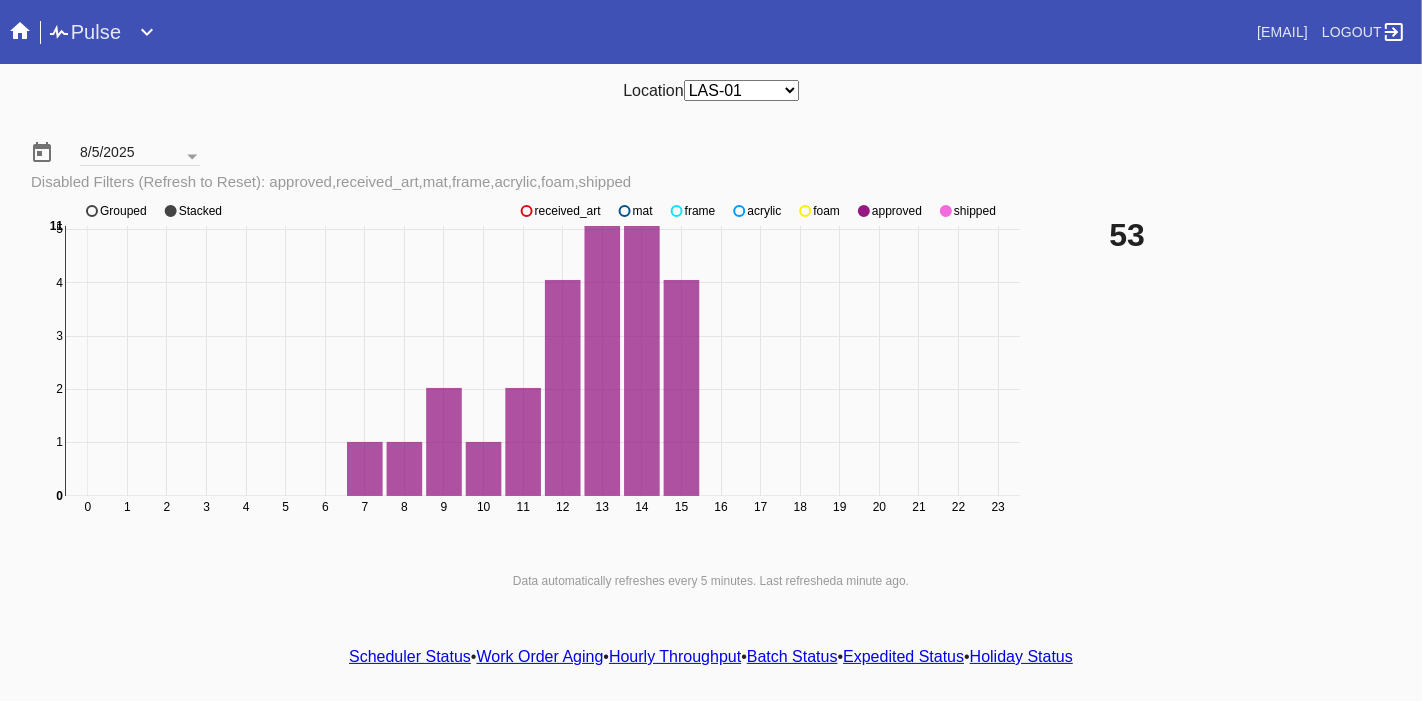 click on "approved" 